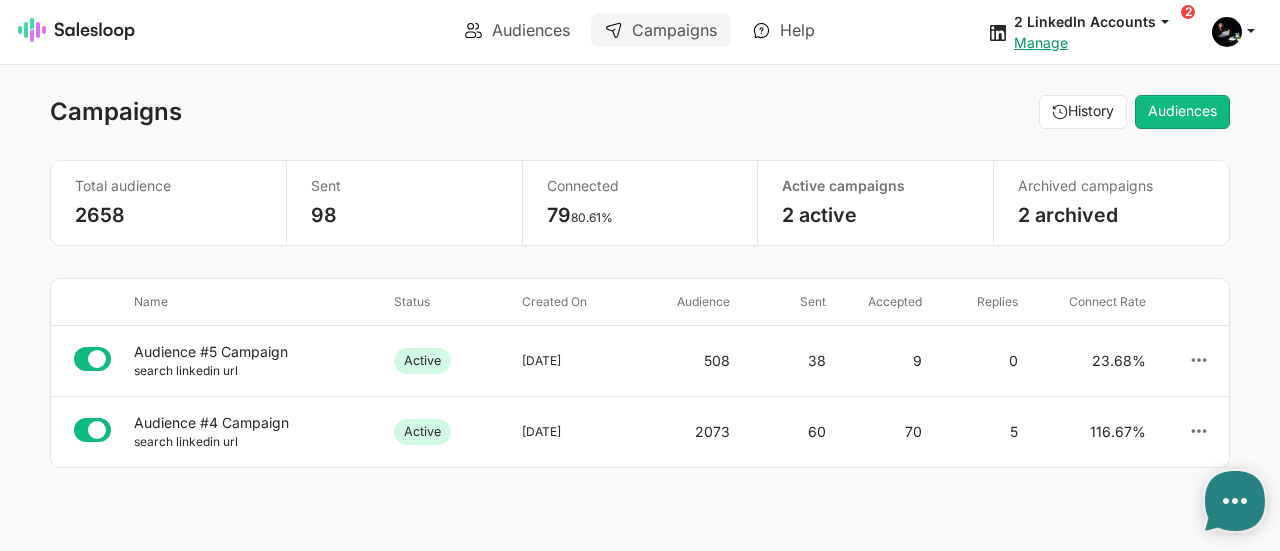scroll, scrollTop: 0, scrollLeft: 0, axis: both 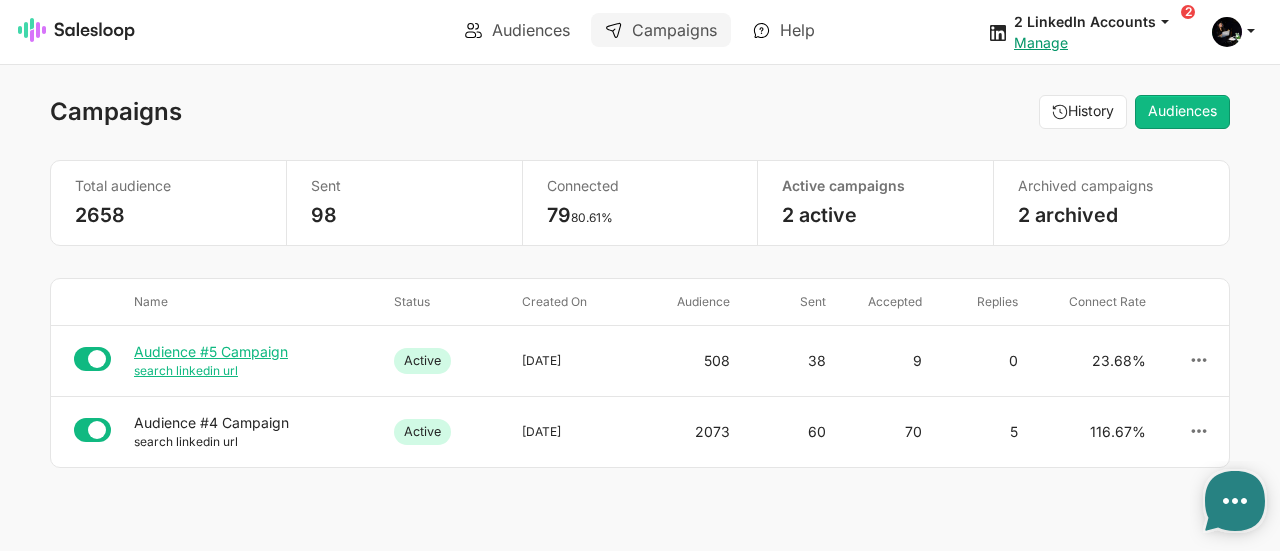 type on "x" 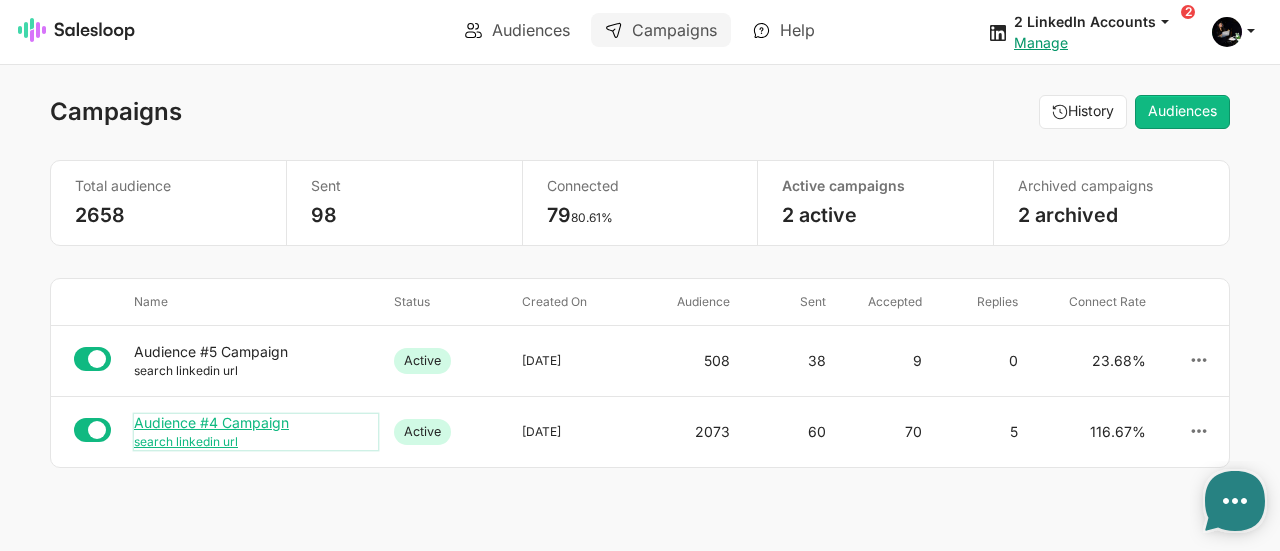 click on "Audience #4 Campaign" at bounding box center (256, 423) 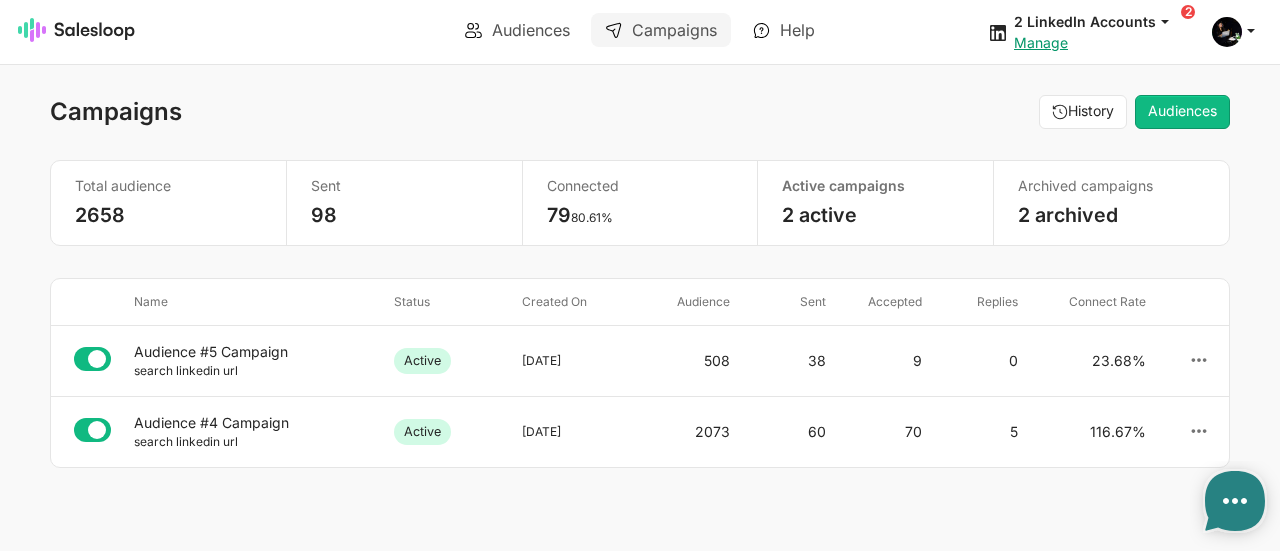 scroll, scrollTop: 0, scrollLeft: 0, axis: both 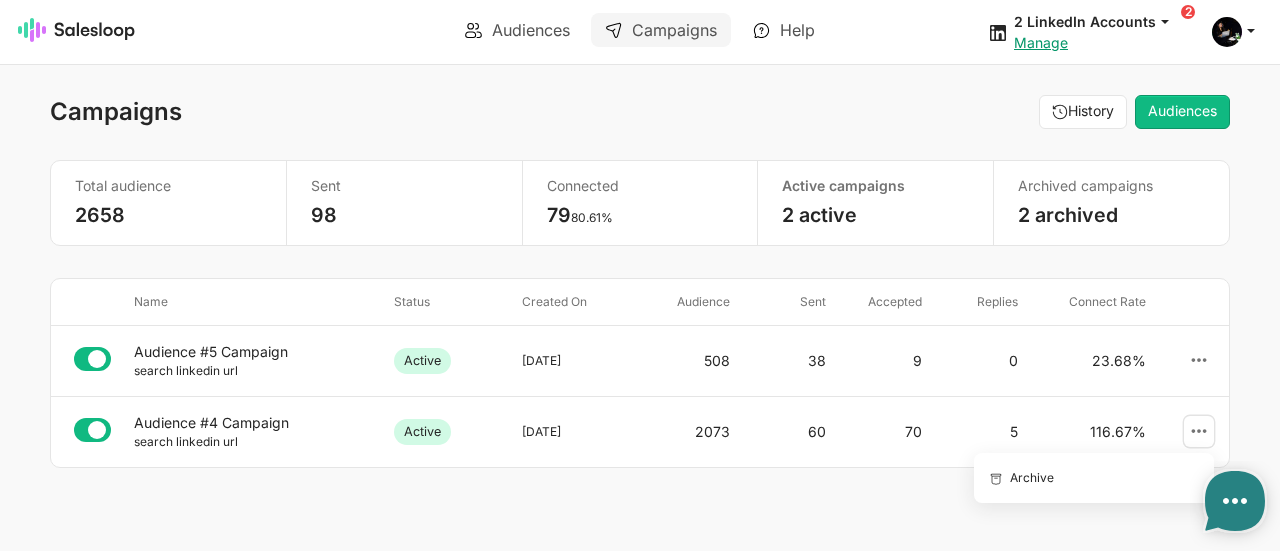 click at bounding box center [1199, 431] 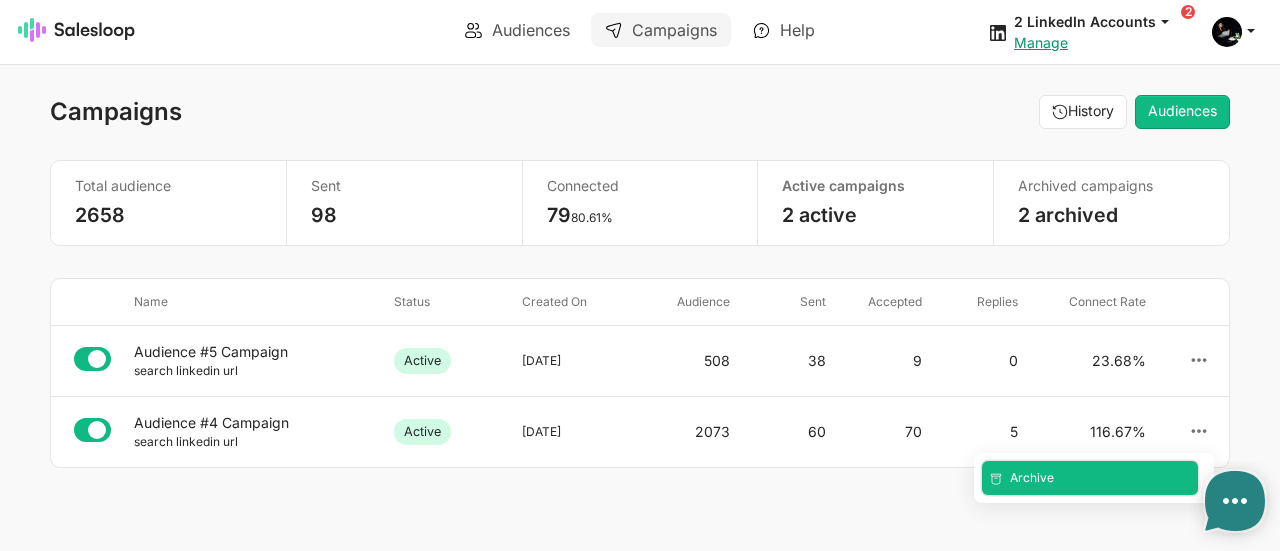 click on "Archive" at bounding box center [1090, 478] 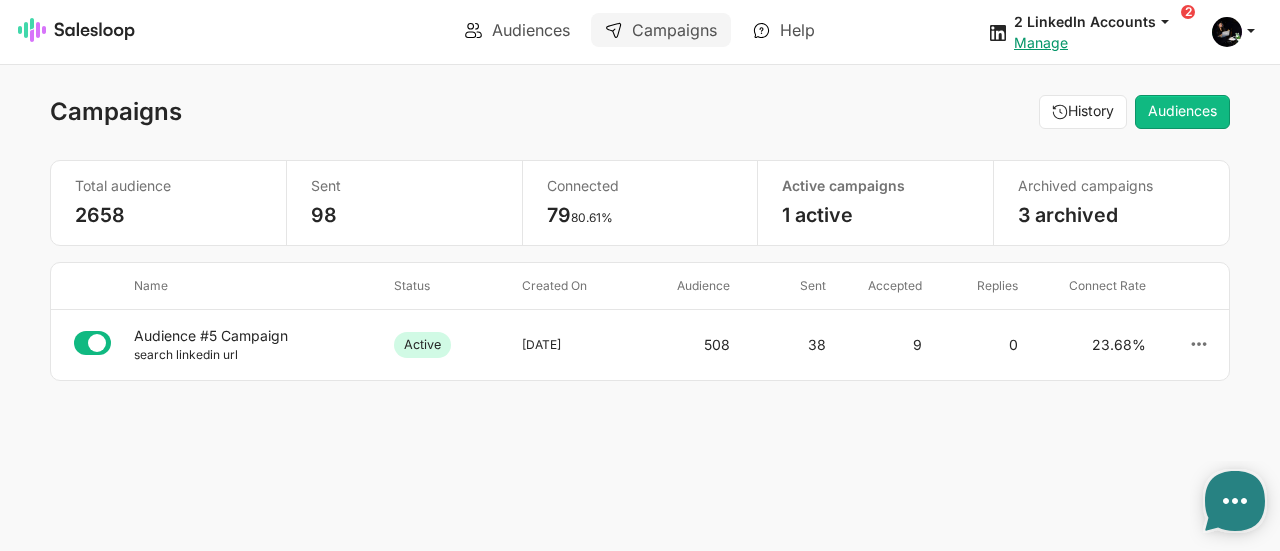 scroll, scrollTop: 0, scrollLeft: 0, axis: both 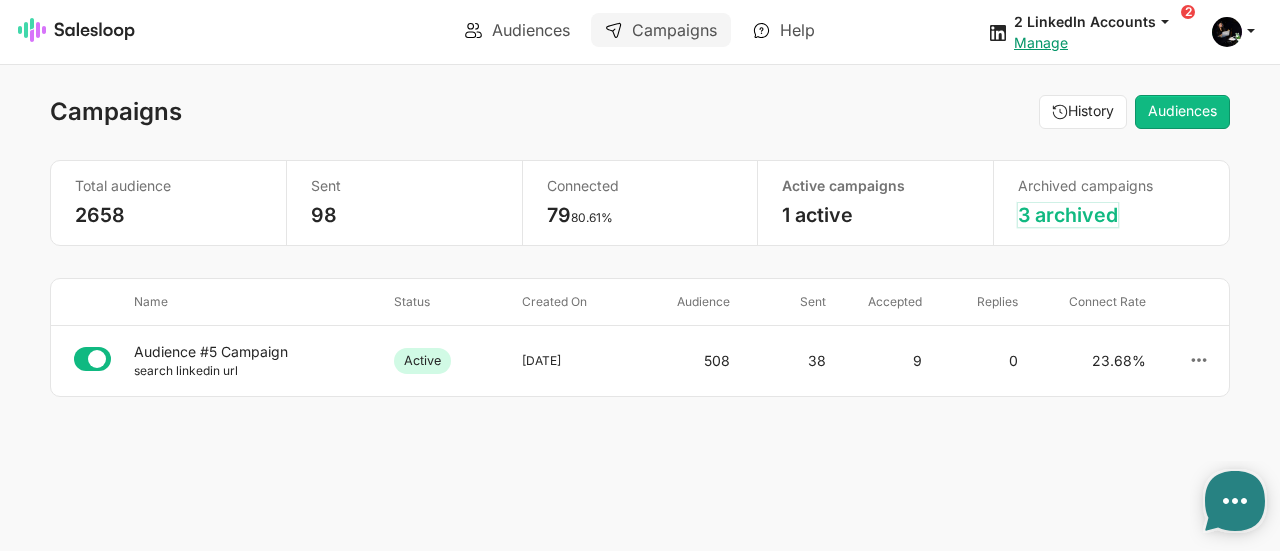 type on "x" 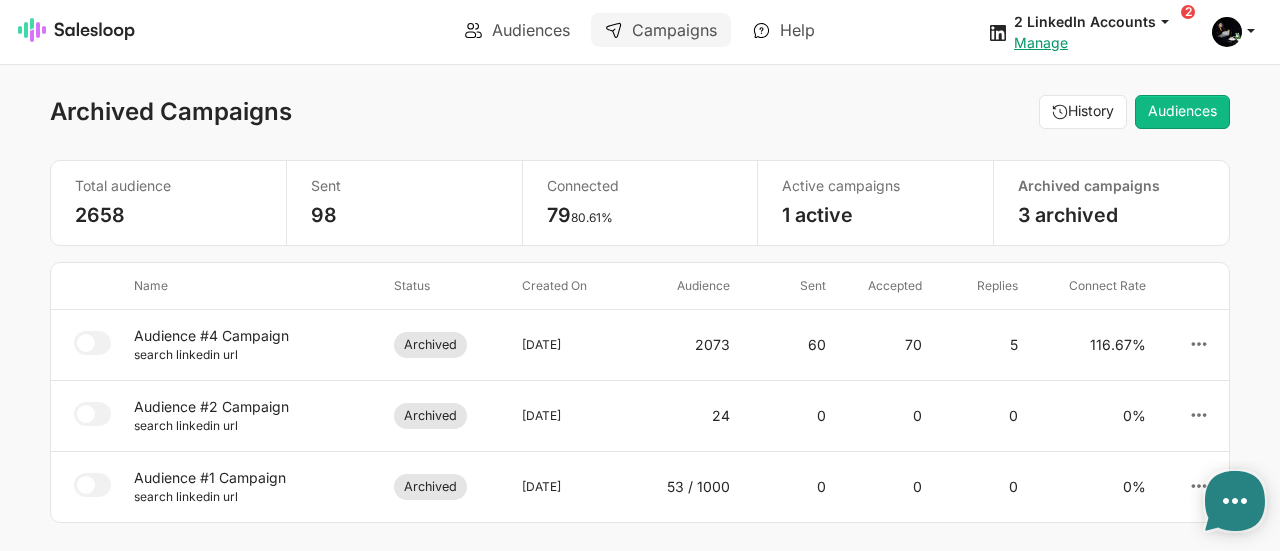 scroll, scrollTop: 0, scrollLeft: 0, axis: both 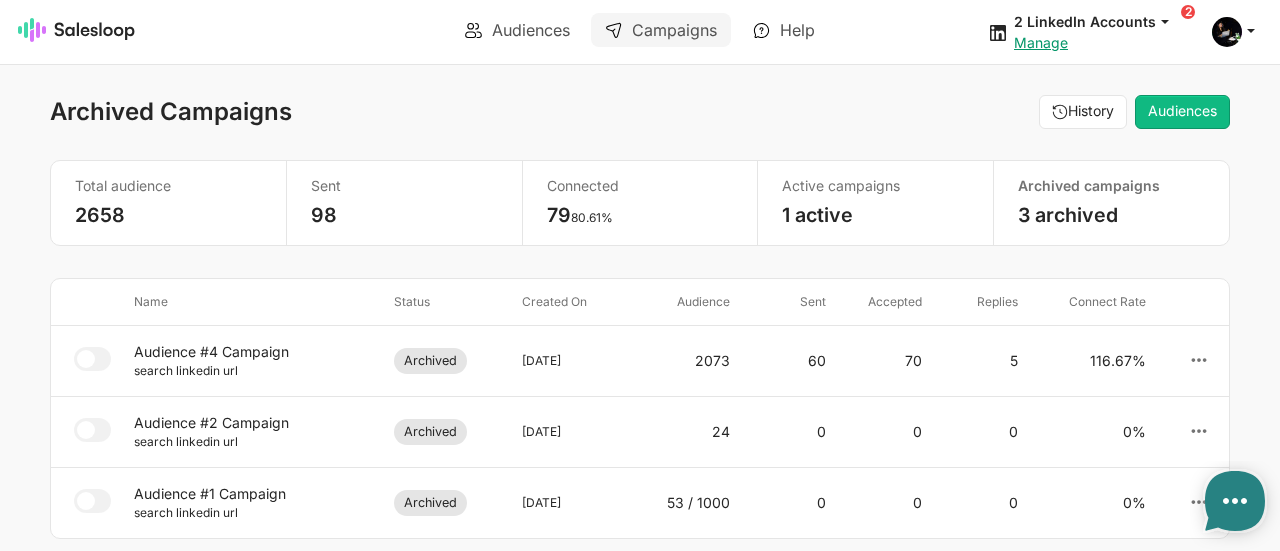 type on "x" 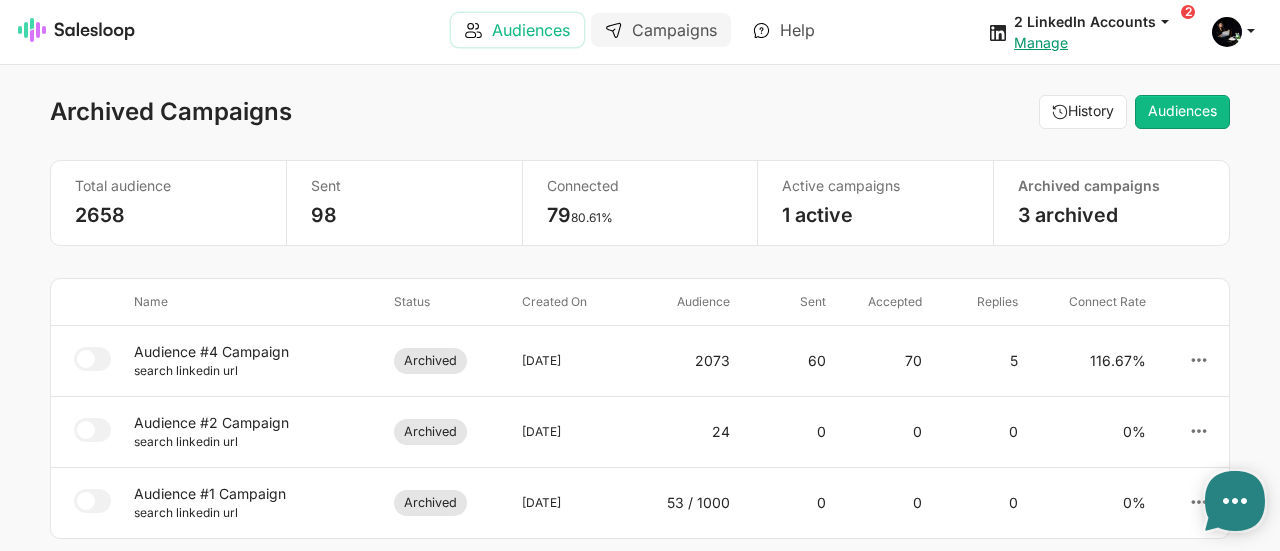 click on "Audiences" at bounding box center (517, 30) 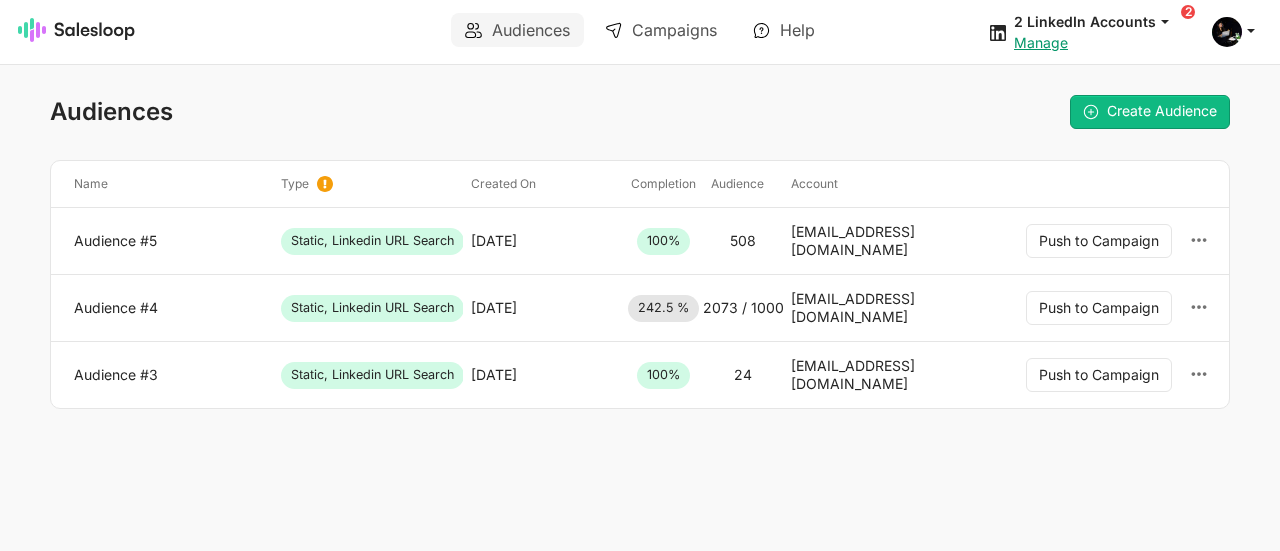 scroll, scrollTop: 0, scrollLeft: 0, axis: both 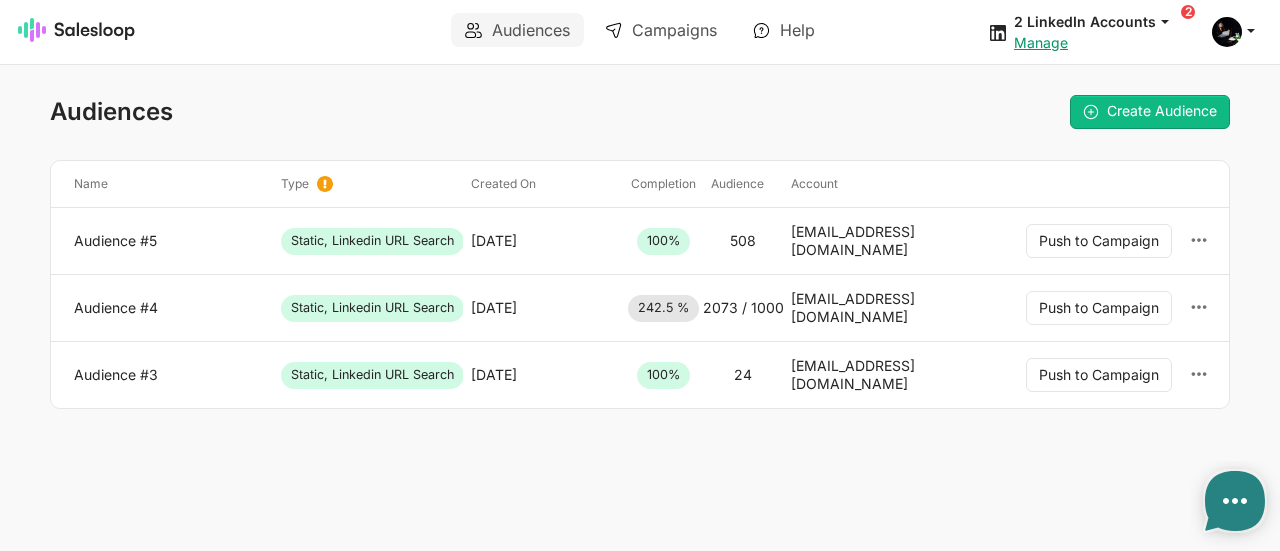 click on "Static, Linkedin URL Search" at bounding box center (372, 241) 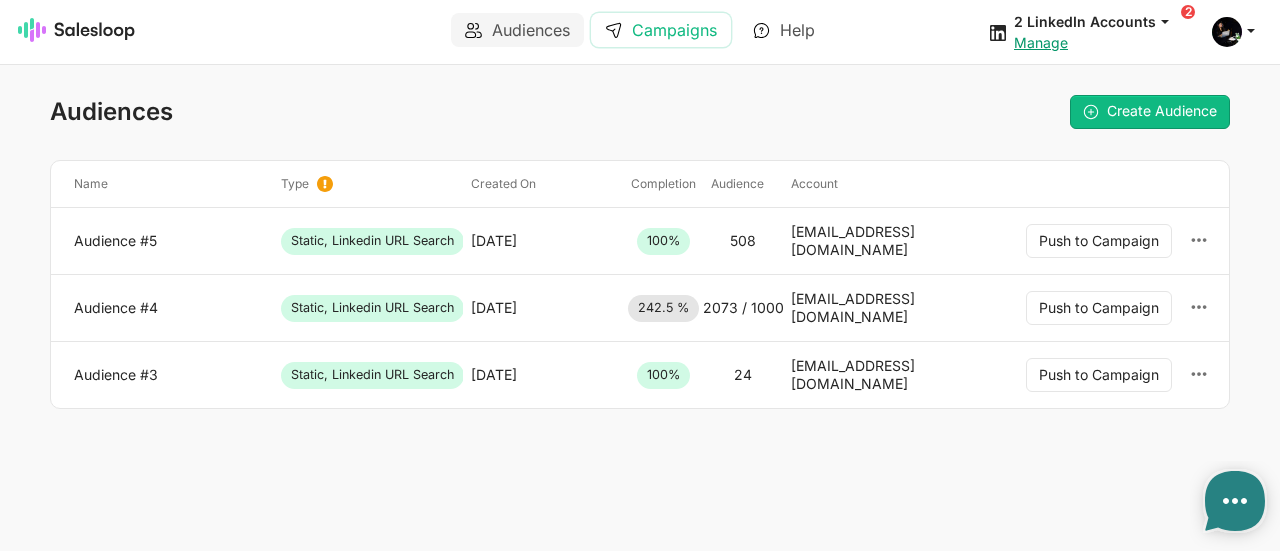 click on "Campaigns" at bounding box center (661, 30) 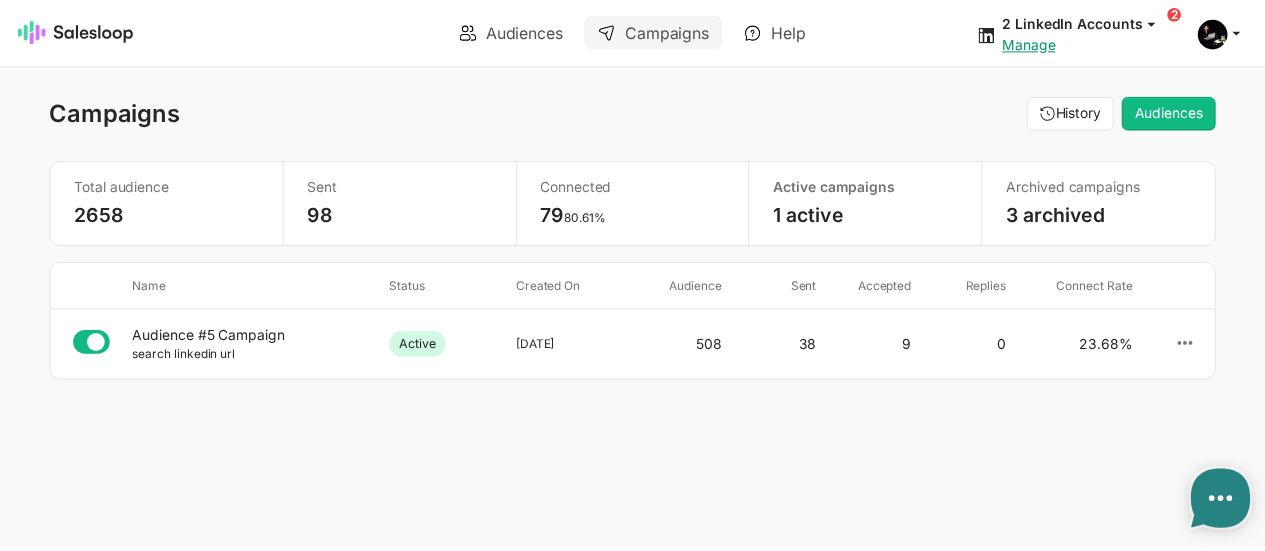 scroll, scrollTop: 0, scrollLeft: 0, axis: both 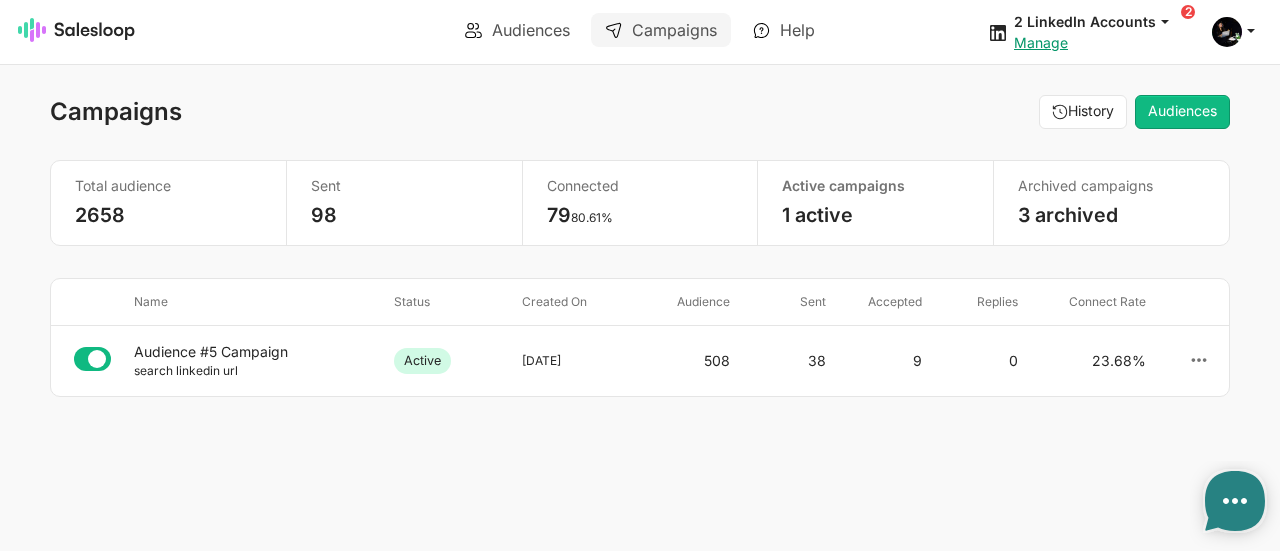 type on "x" 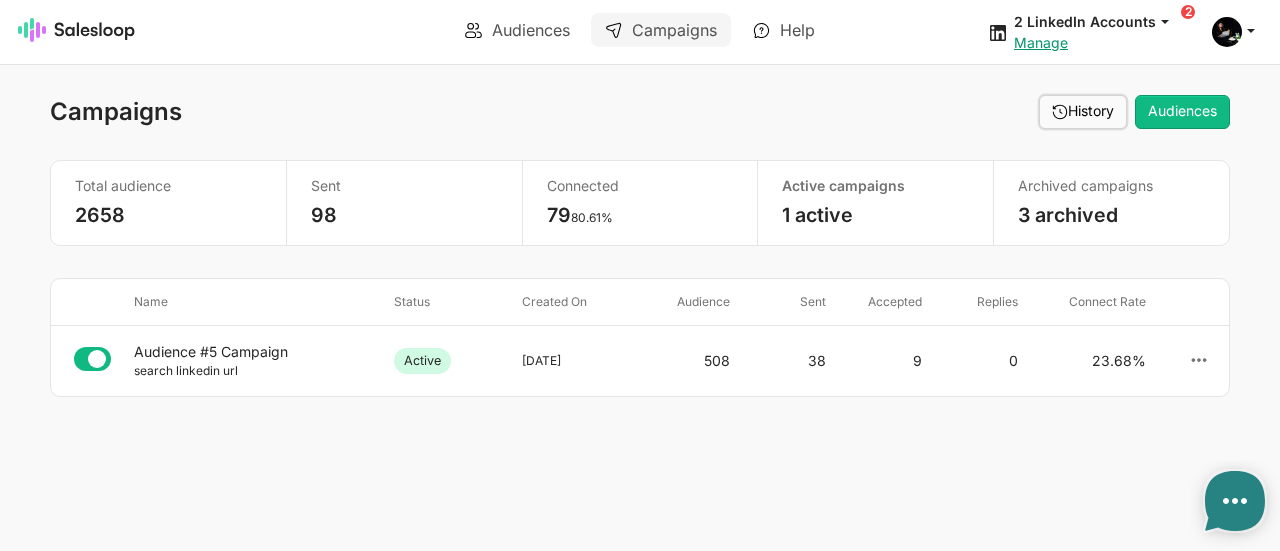 click on "History" at bounding box center (1083, 112) 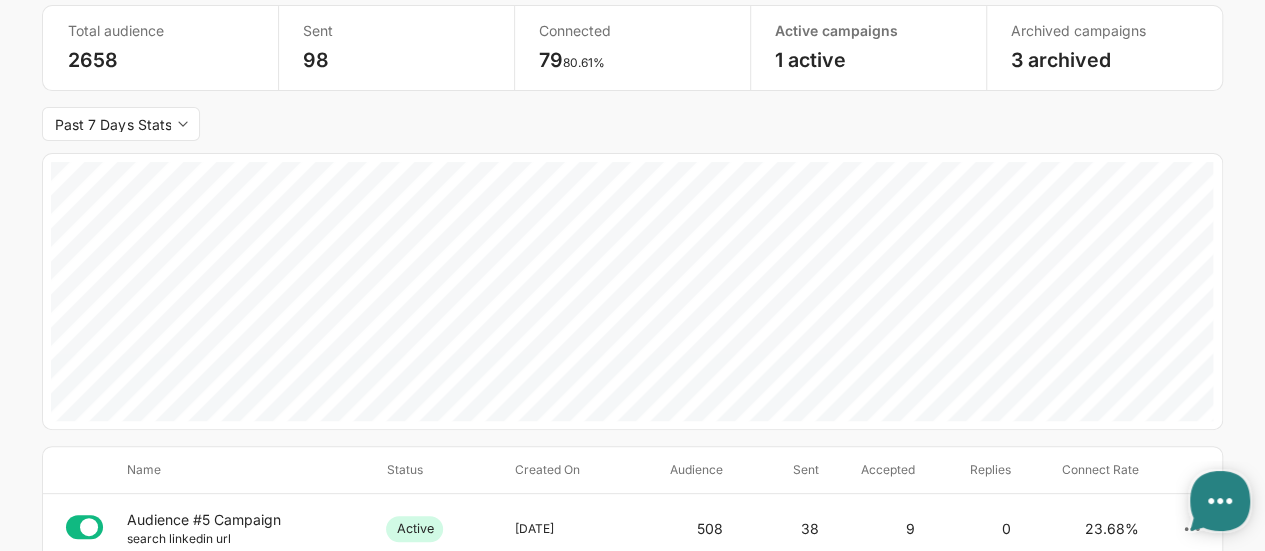 scroll, scrollTop: 166, scrollLeft: 0, axis: vertical 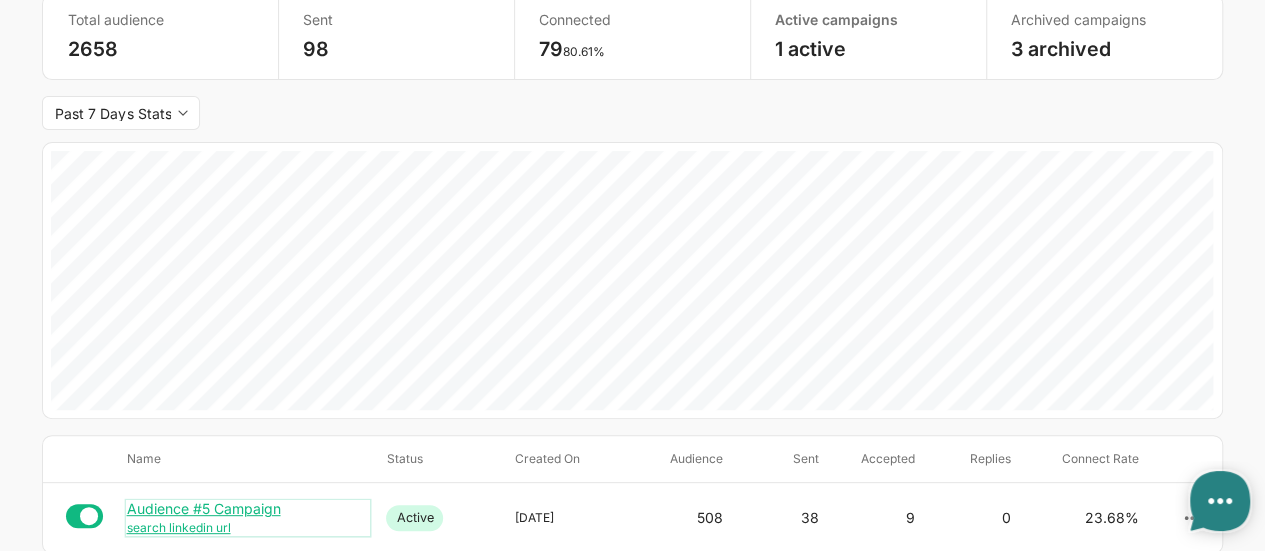 click on "Audience #5 Campaign" at bounding box center [248, 509] 